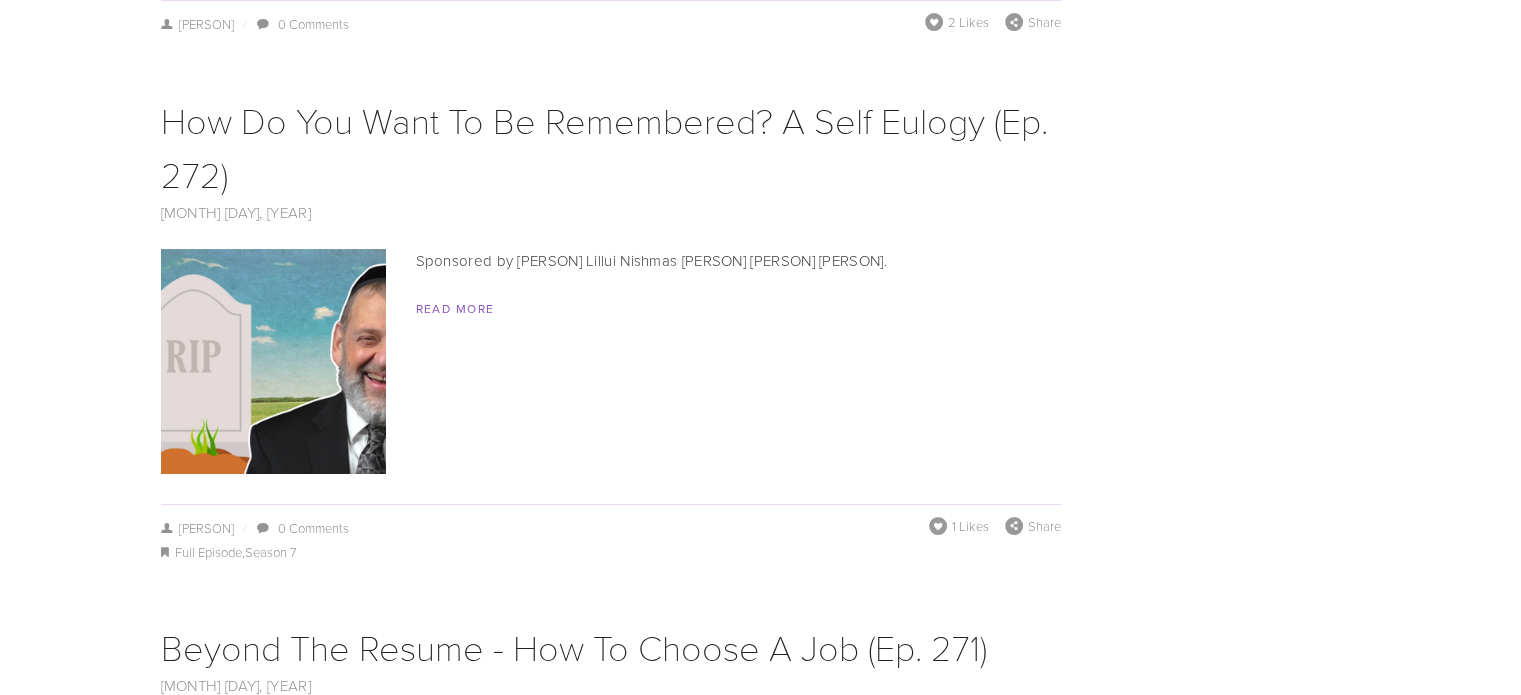 scroll, scrollTop: 7815, scrollLeft: 0, axis: vertical 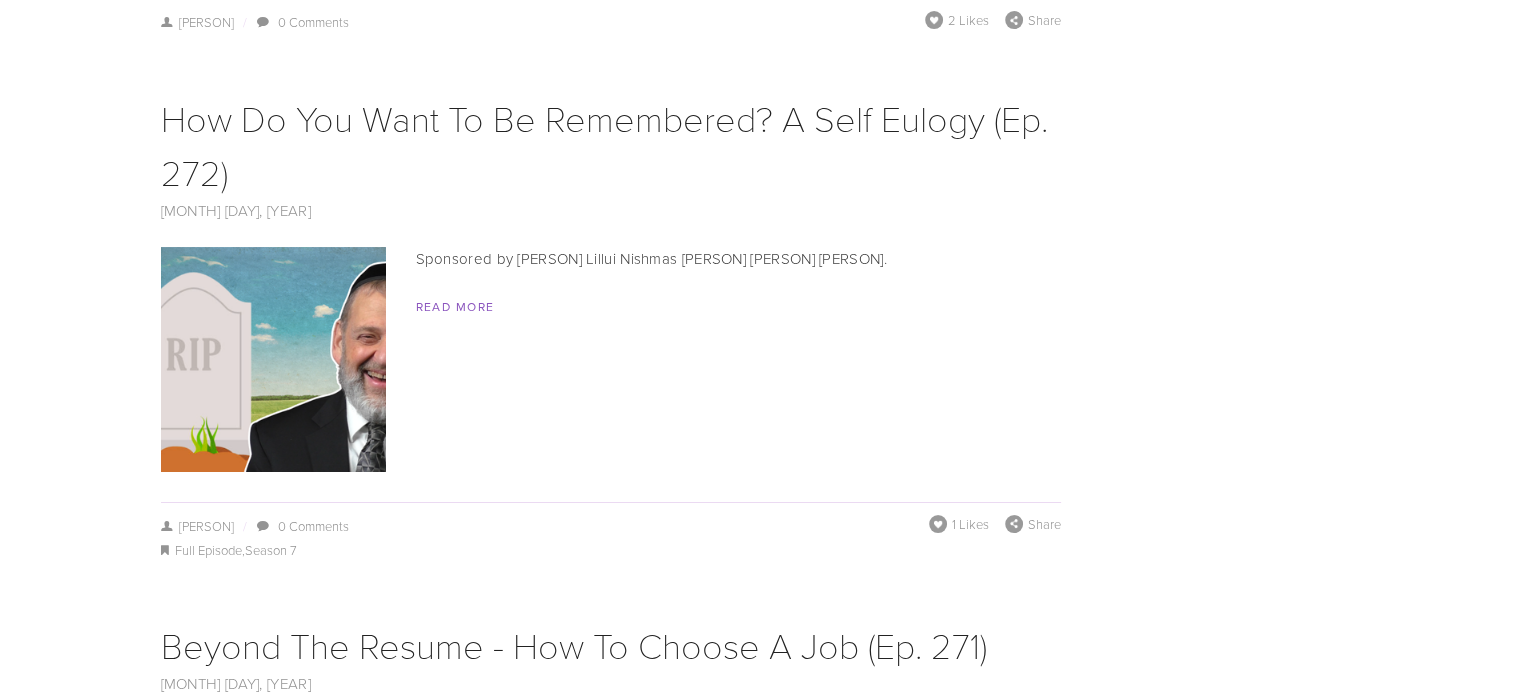 click at bounding box center [273, 359] 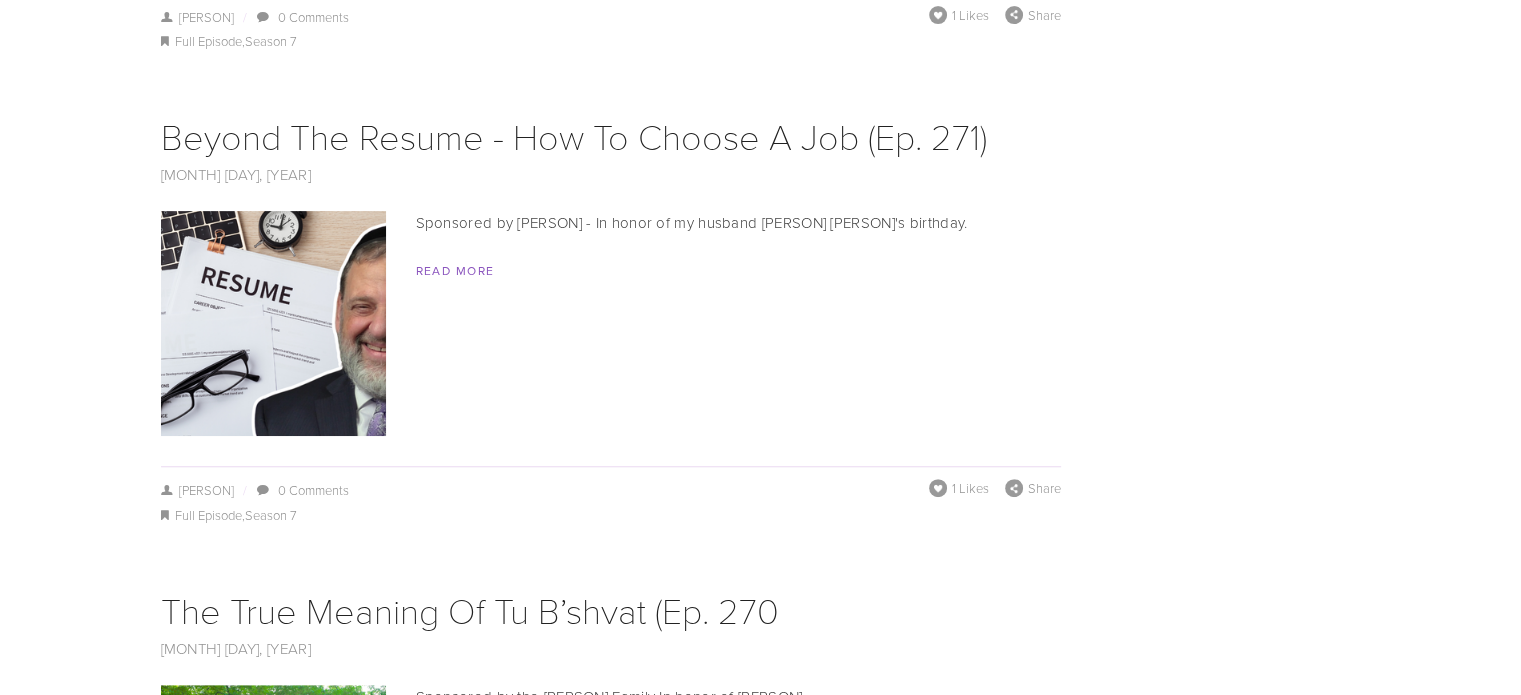 scroll, scrollTop: 8335, scrollLeft: 0, axis: vertical 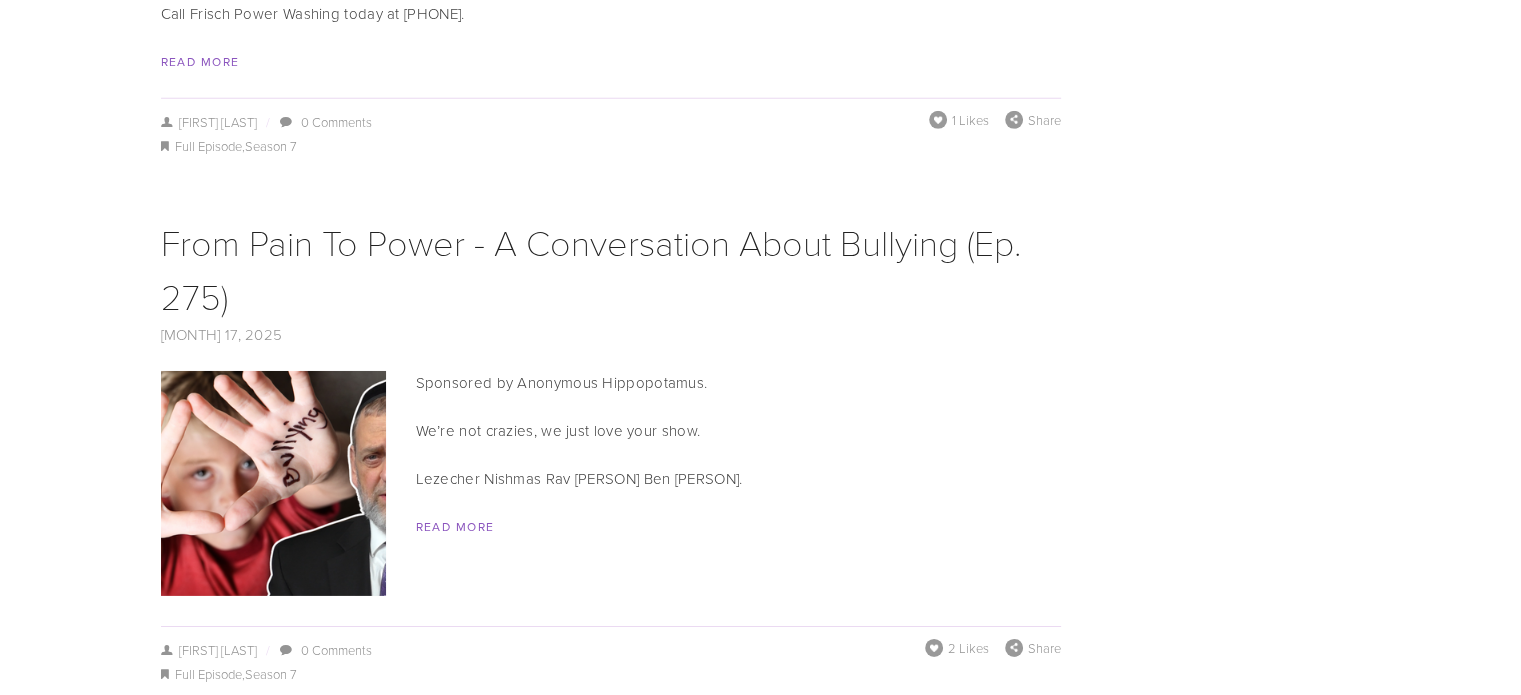 click at bounding box center [273, 483] 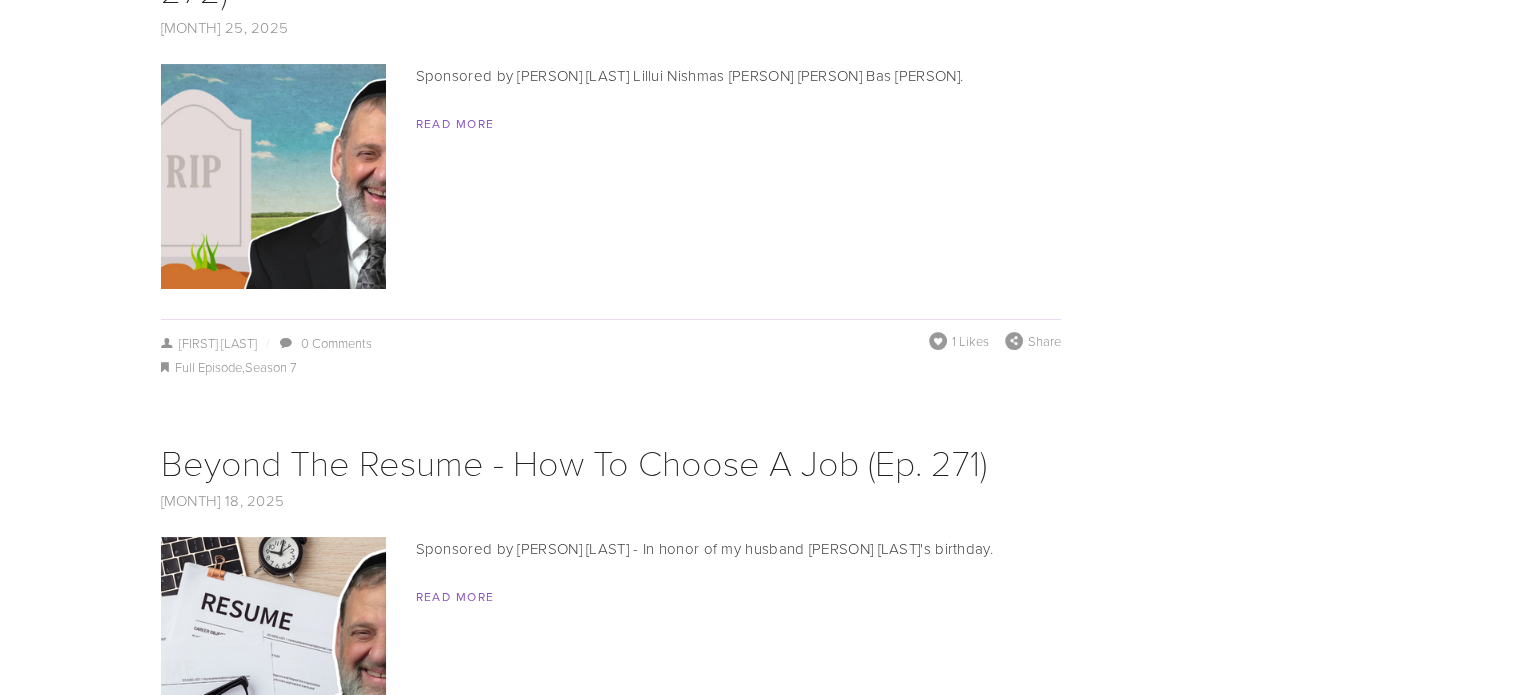 scroll, scrollTop: 8000, scrollLeft: 0, axis: vertical 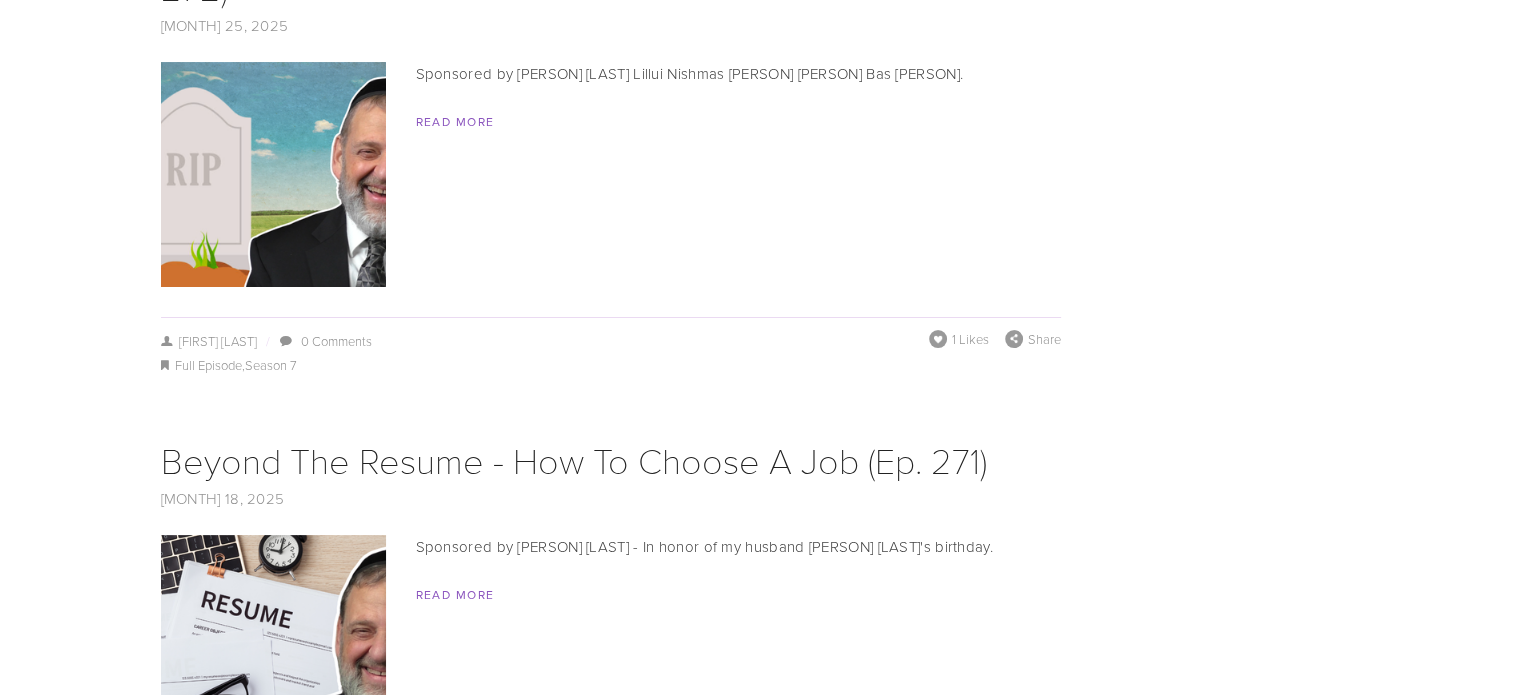 click at bounding box center [273, 174] 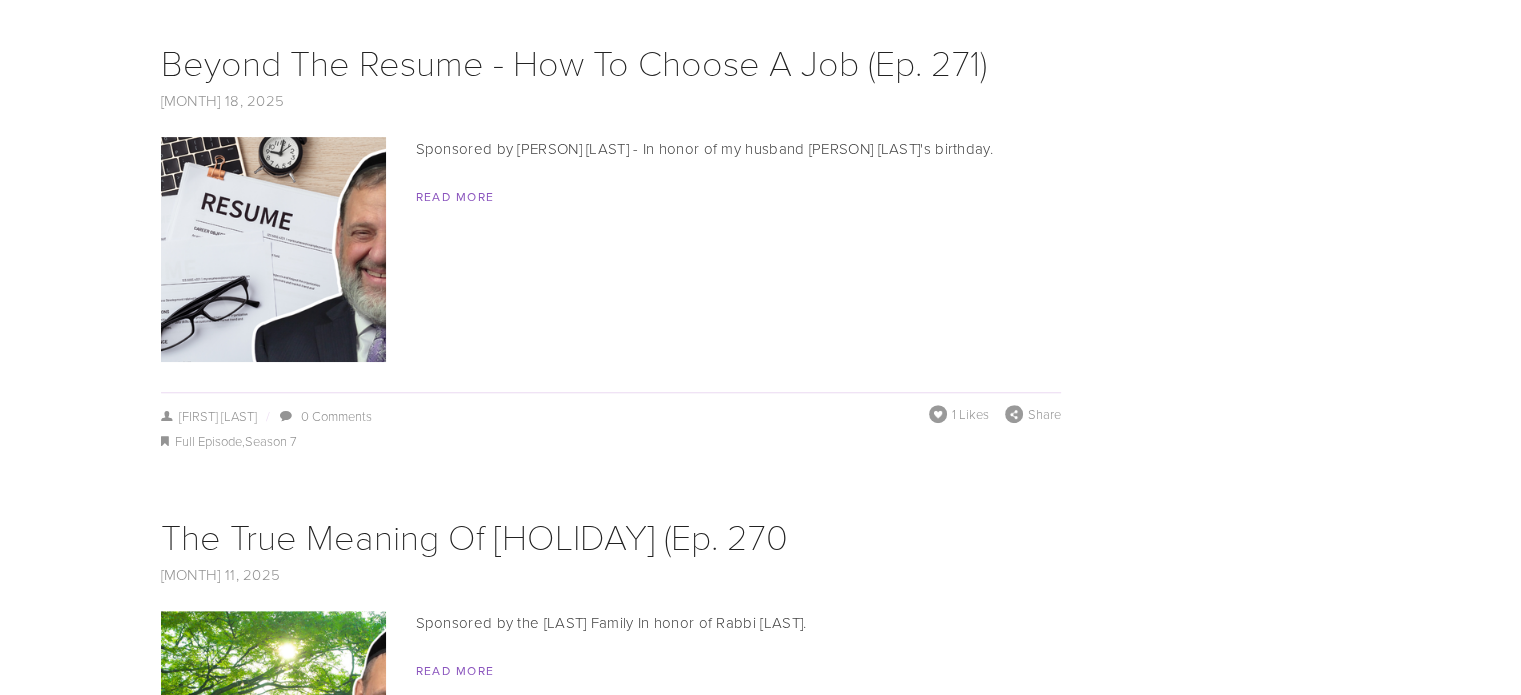 scroll, scrollTop: 8400, scrollLeft: 0, axis: vertical 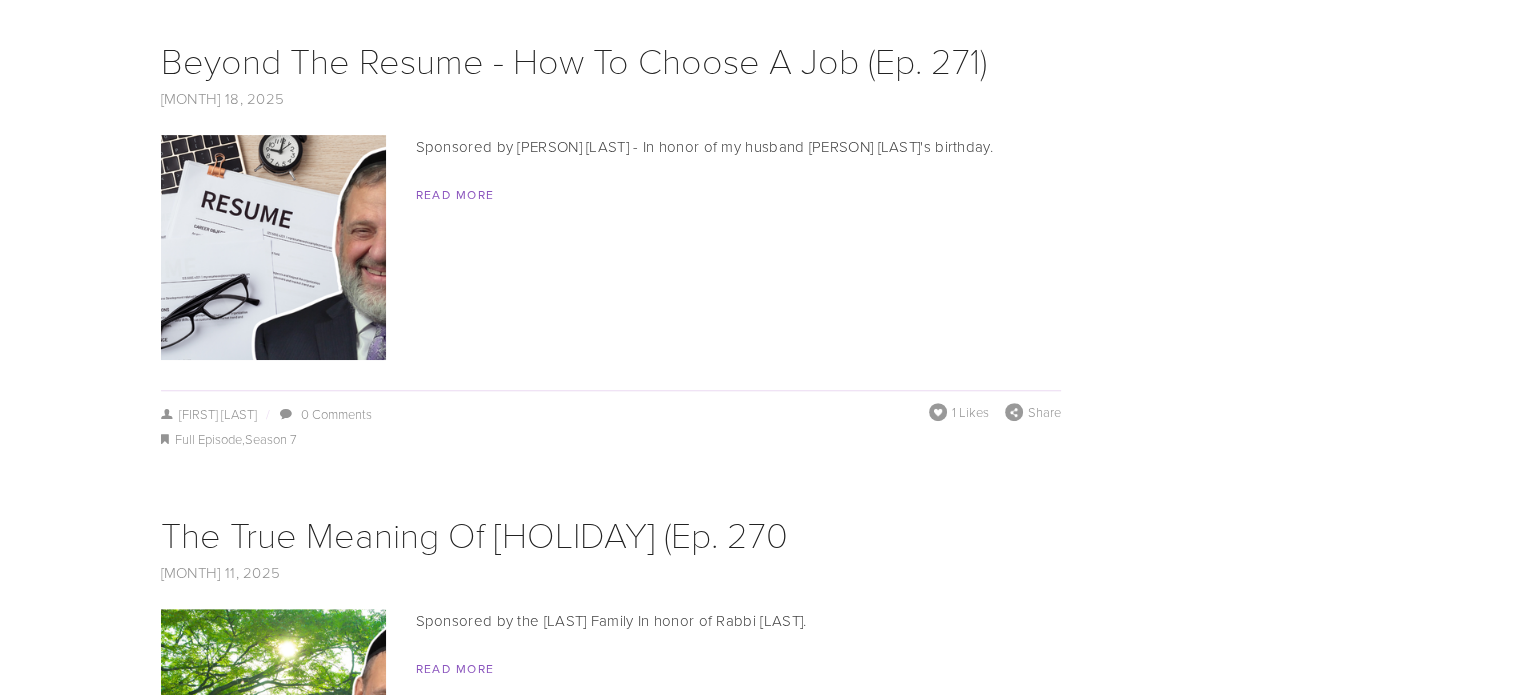 click at bounding box center [273, 247] 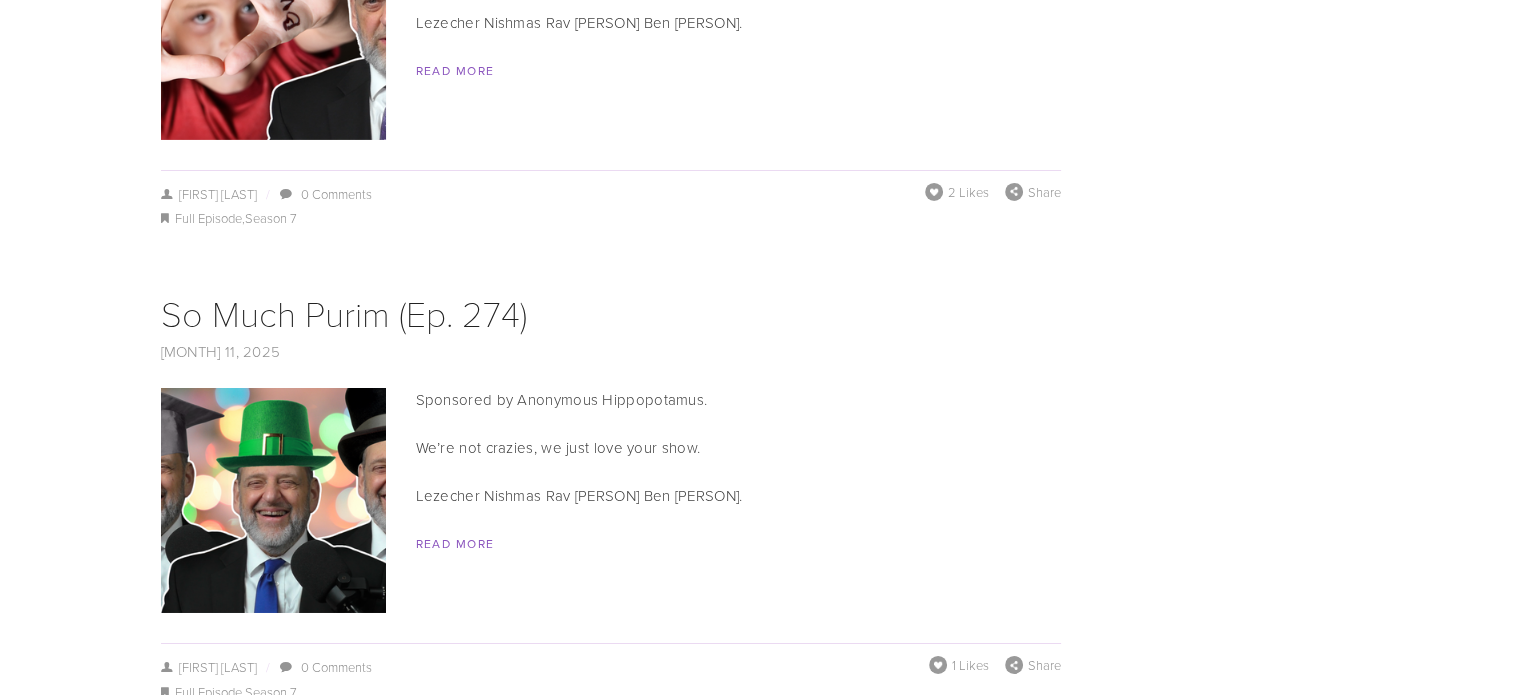 scroll, scrollTop: 6920, scrollLeft: 0, axis: vertical 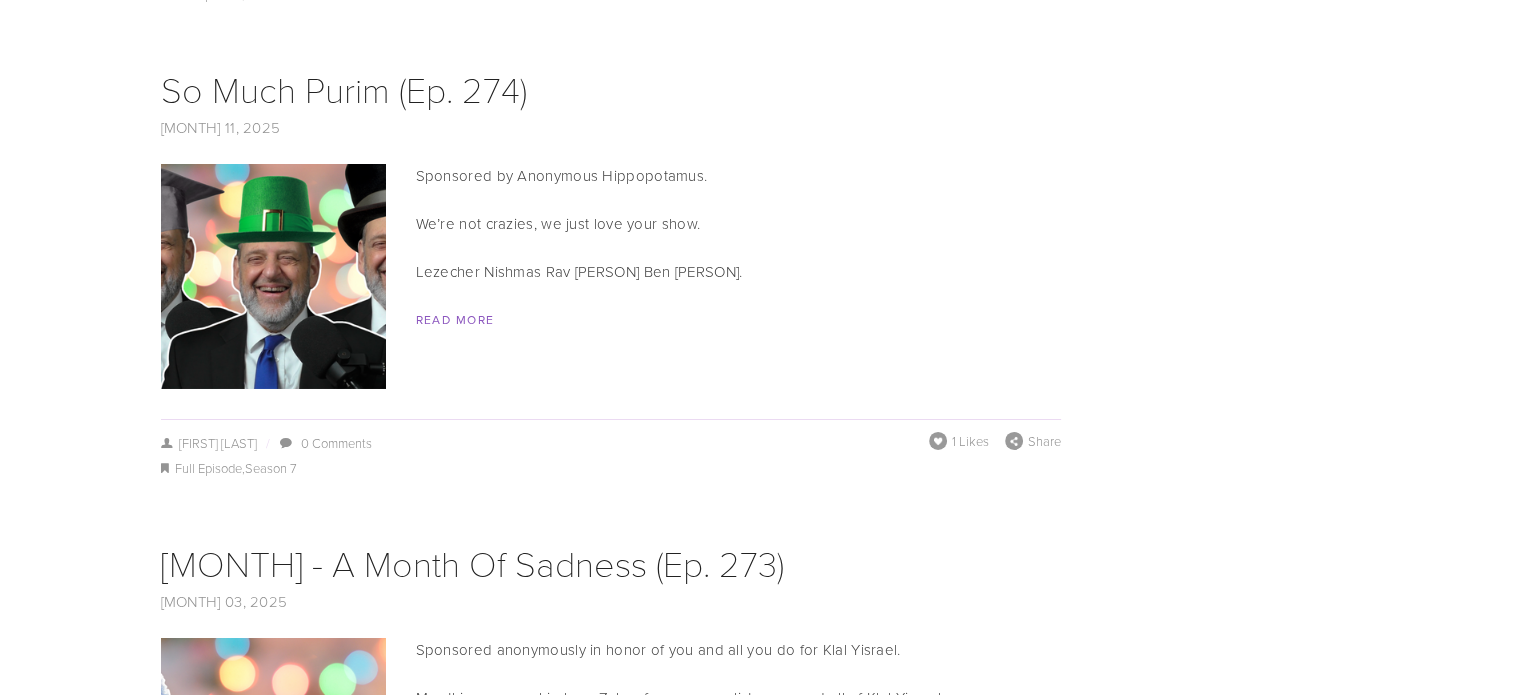 click at bounding box center (273, 276) 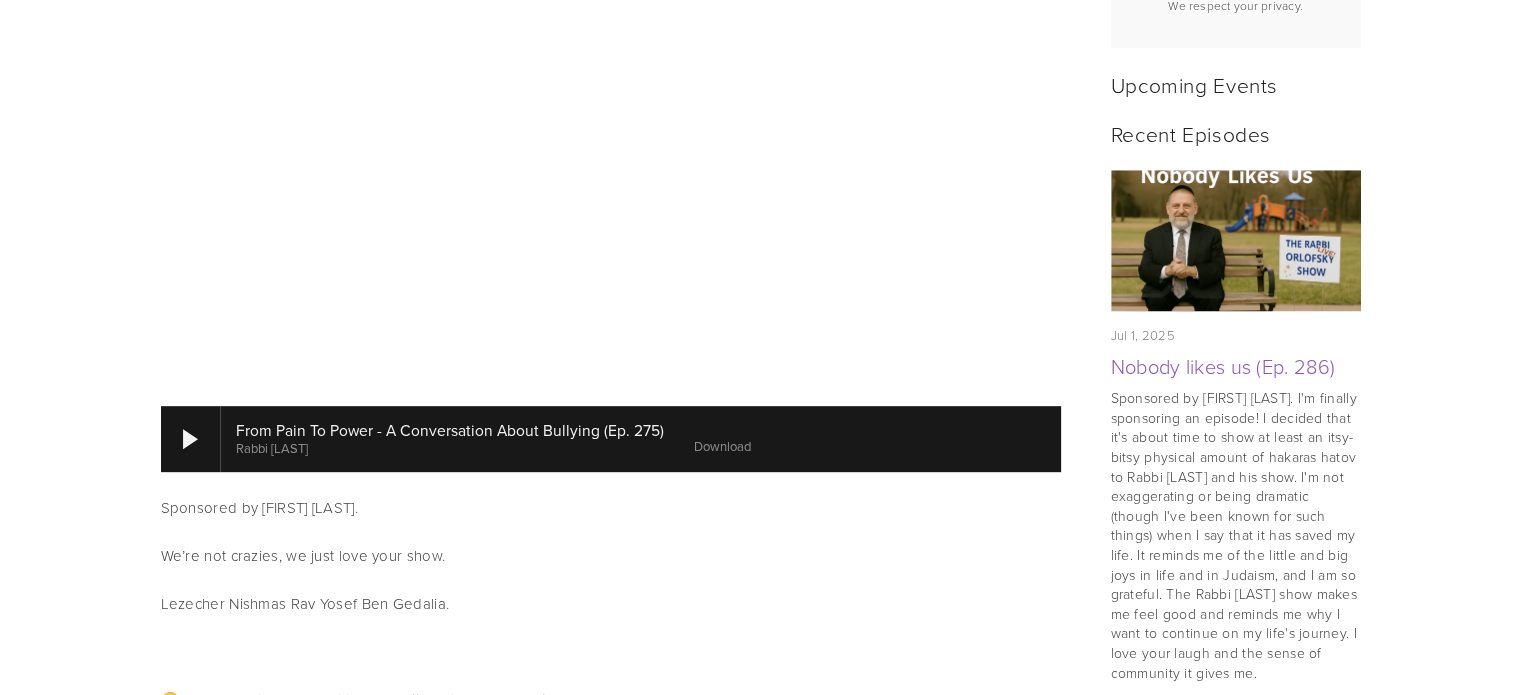 scroll, scrollTop: 948, scrollLeft: 0, axis: vertical 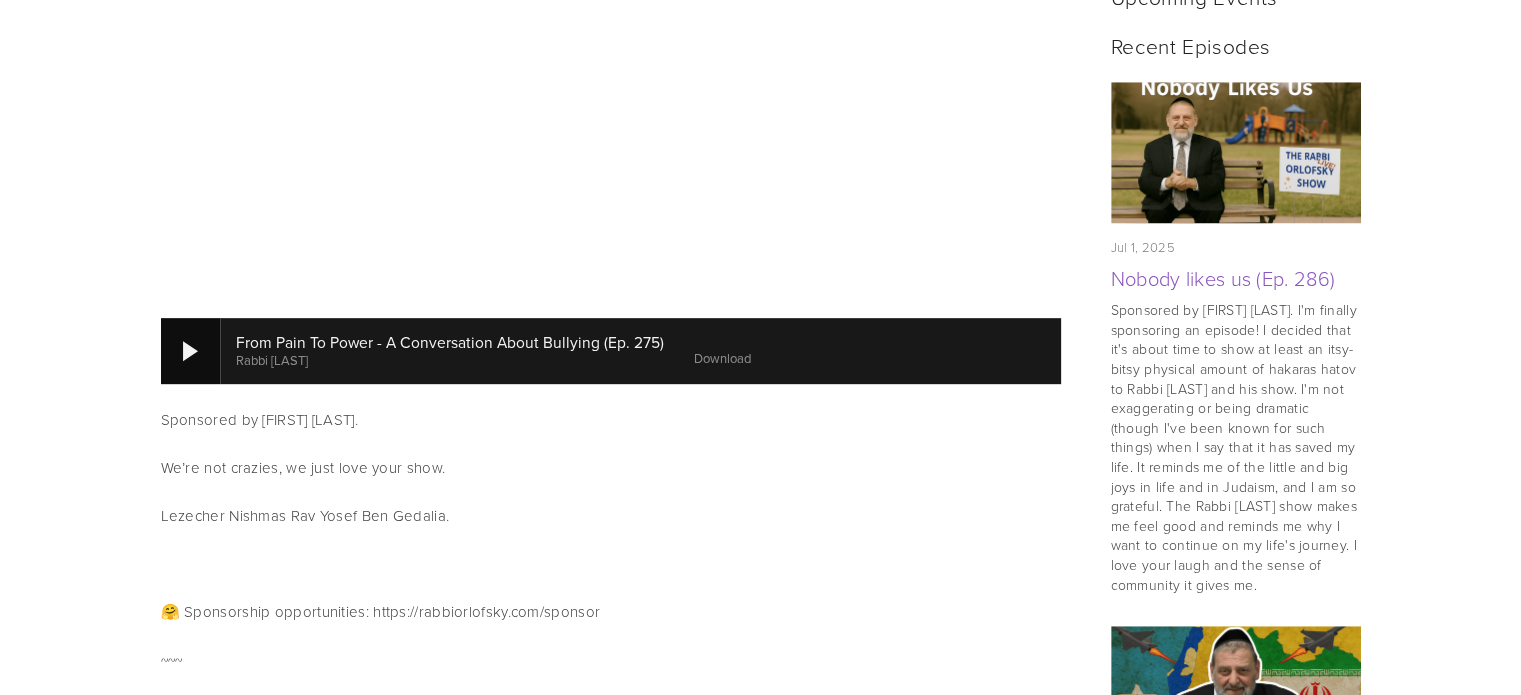 click at bounding box center (190, 351) 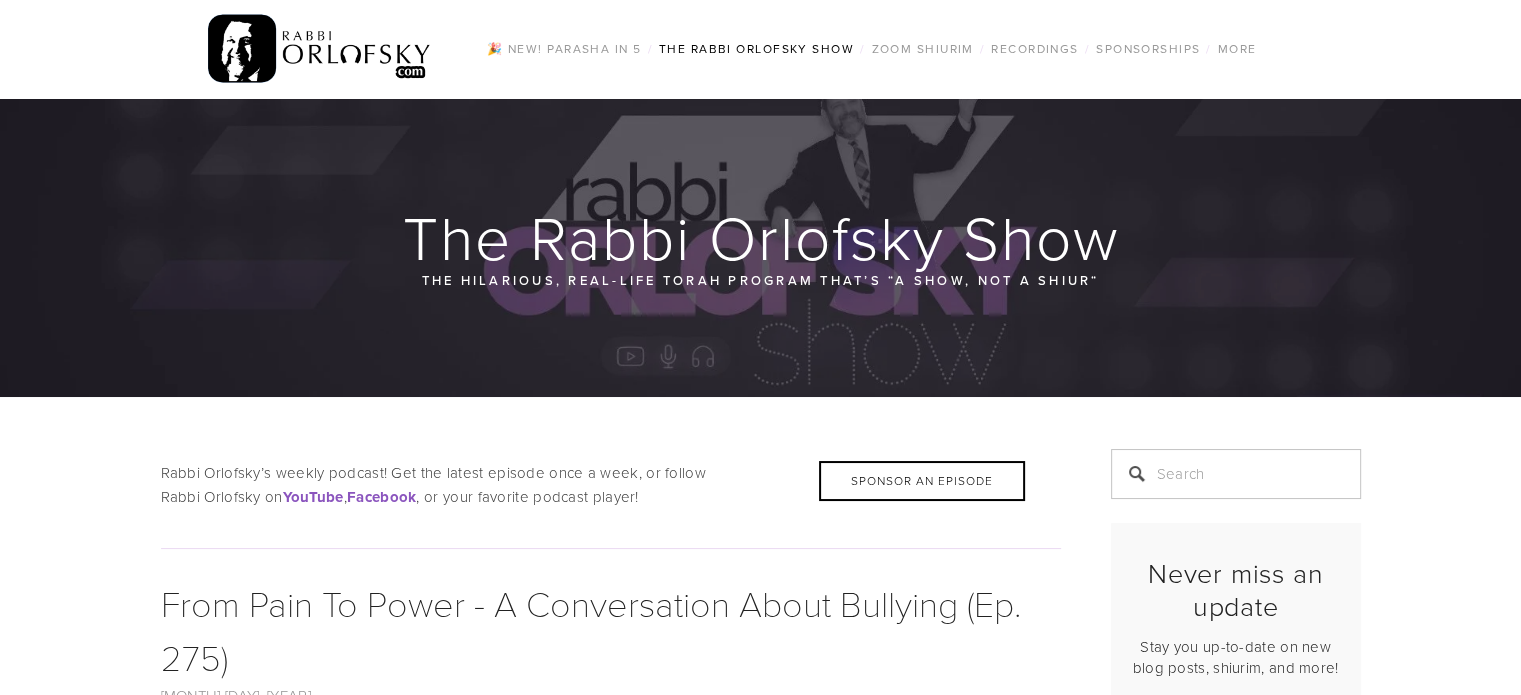 scroll, scrollTop: 0, scrollLeft: 0, axis: both 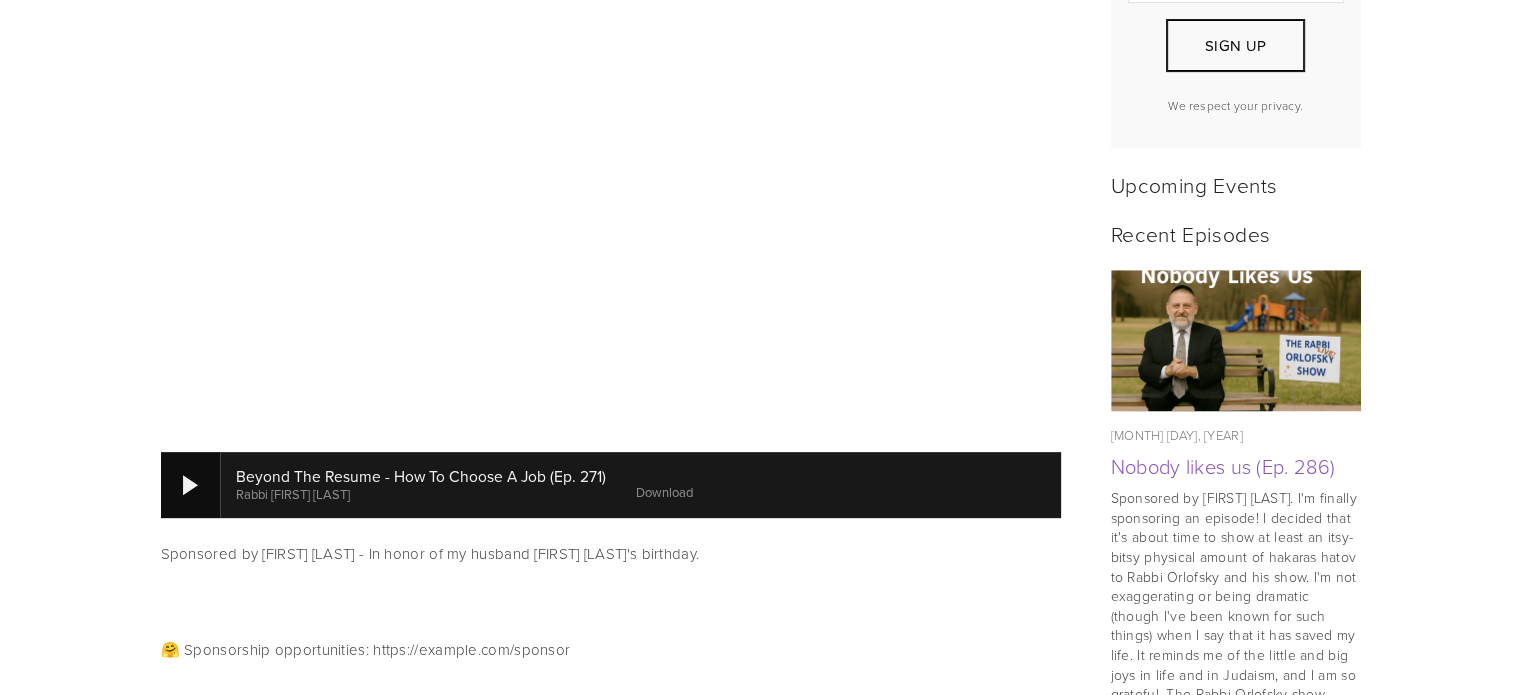 click at bounding box center (190, 485) 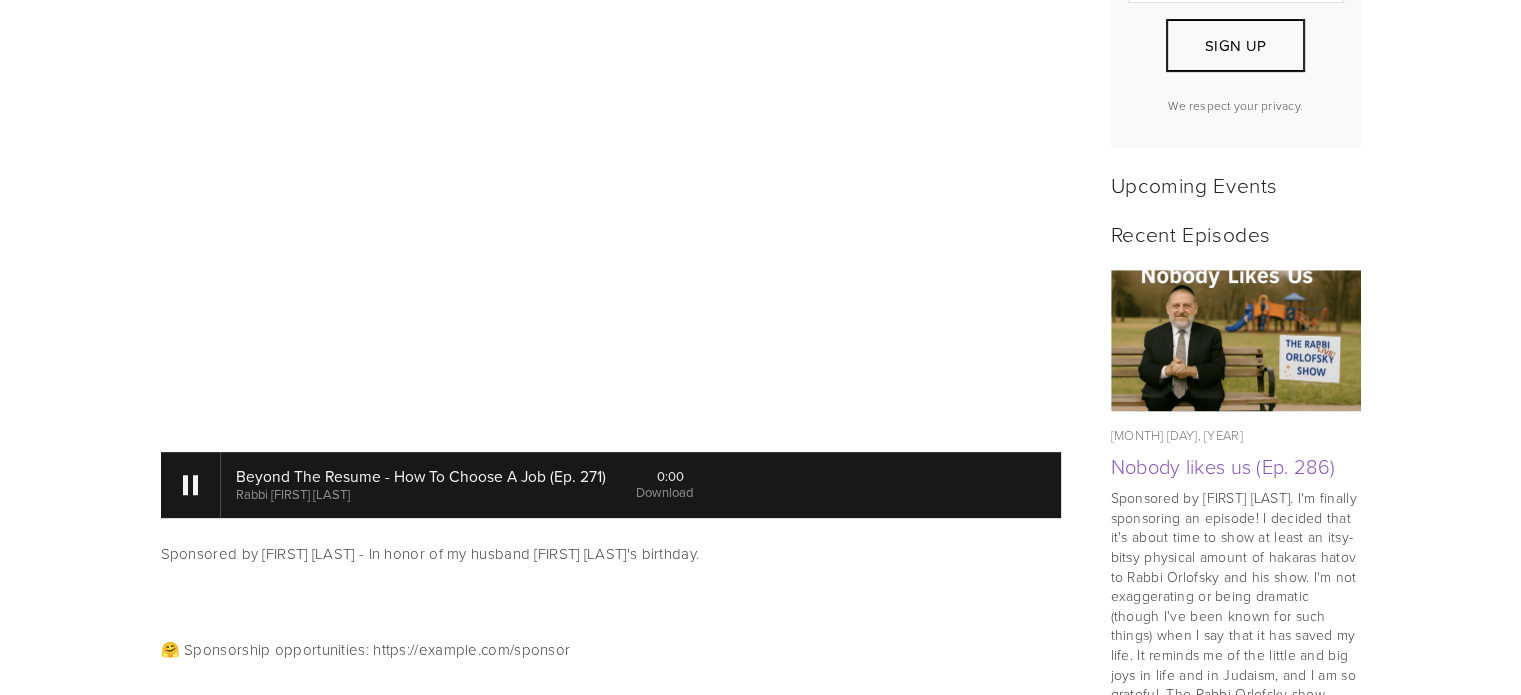 click on "Sponsor an Episode
Rabbi Orlofsky’s weekly podcast! Get the latest episode once a week, or follow Rabbi Orlofsky on  YouTube ,  Facebook , or your favorite podcast player!
February 18, 2025
Beyond The Resume - How To Choose A Job (Ep. 271)
February 18, 2025 /
Yisroel Yudkowsky
Beyond The Resume - How To Choose A Job (Ep. 271)
Rabbi Dovid Orlofsky
0:00
Download
Sponsored by Rachel Raz - In honor of my husband Yisroel Raz's birthday. 🤗 Sponsorship opportunities: https://rabbiorlofsky.com/sponsor ~~~ ~~~ ~~~" at bounding box center (760, 1402) 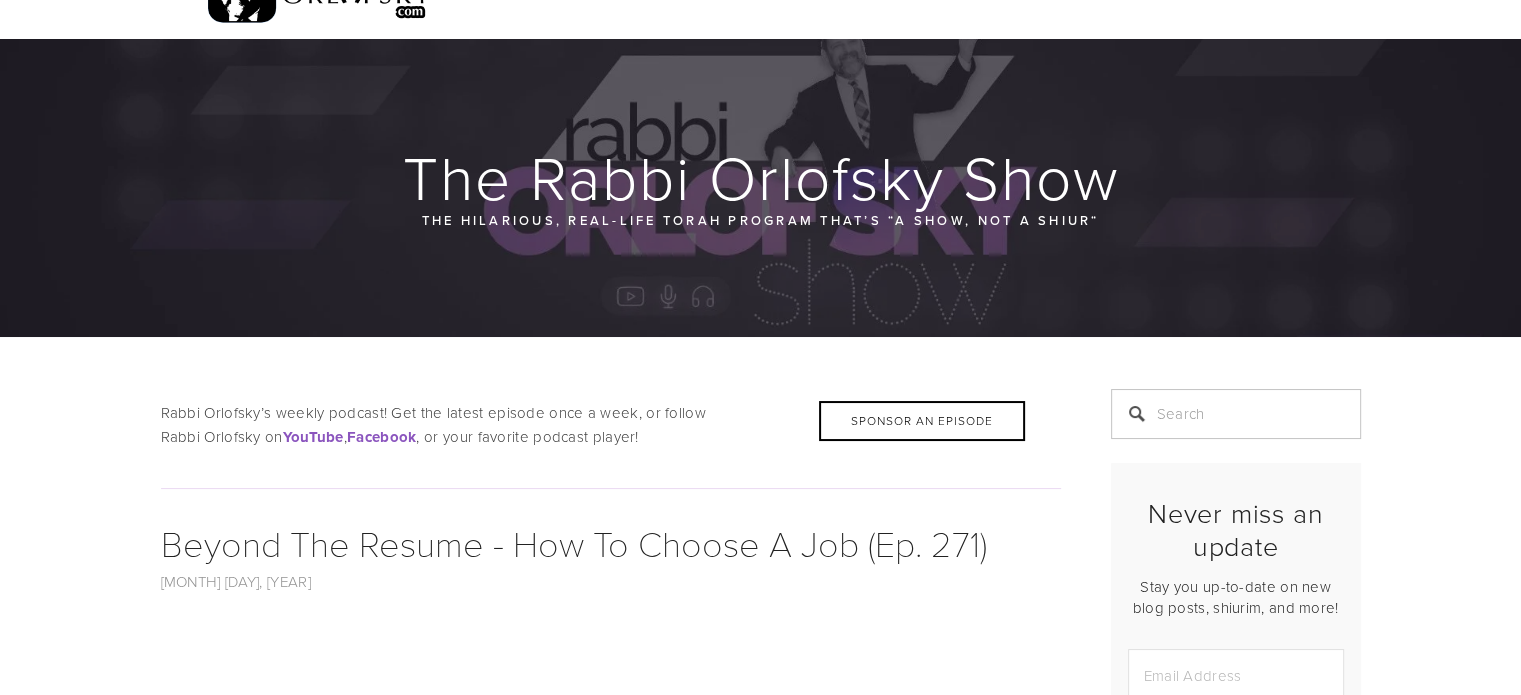 scroll, scrollTop: 0, scrollLeft: 0, axis: both 